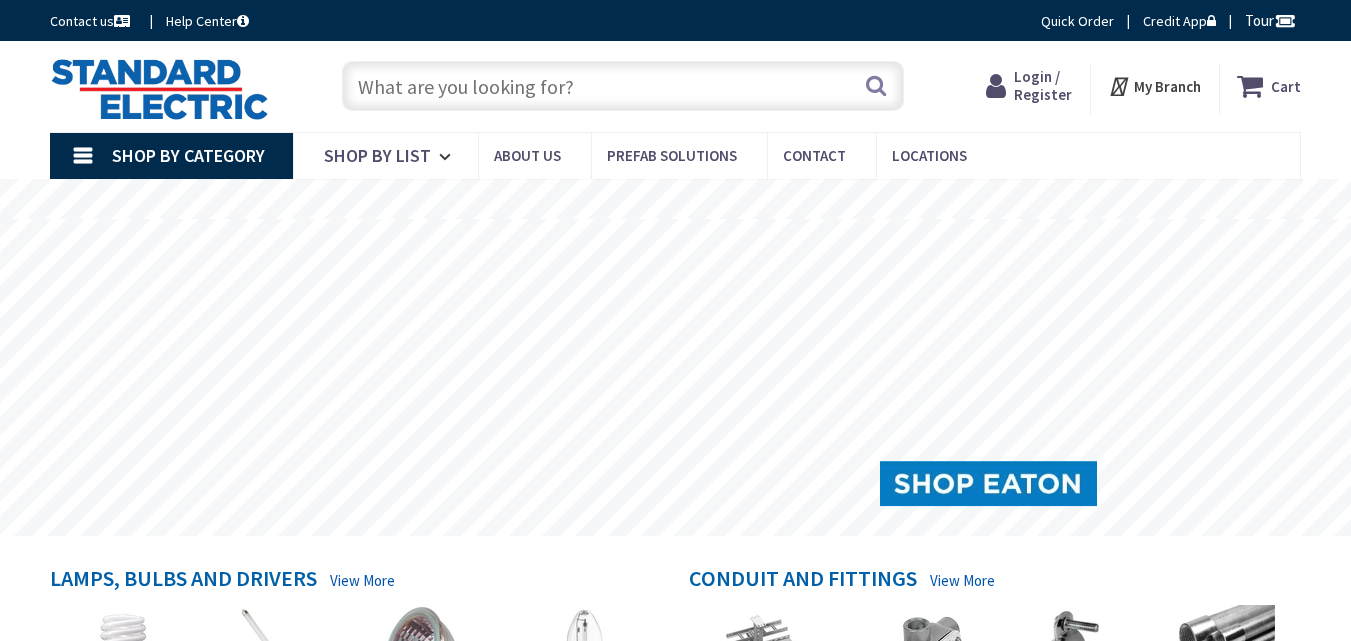 scroll, scrollTop: 0, scrollLeft: 0, axis: both 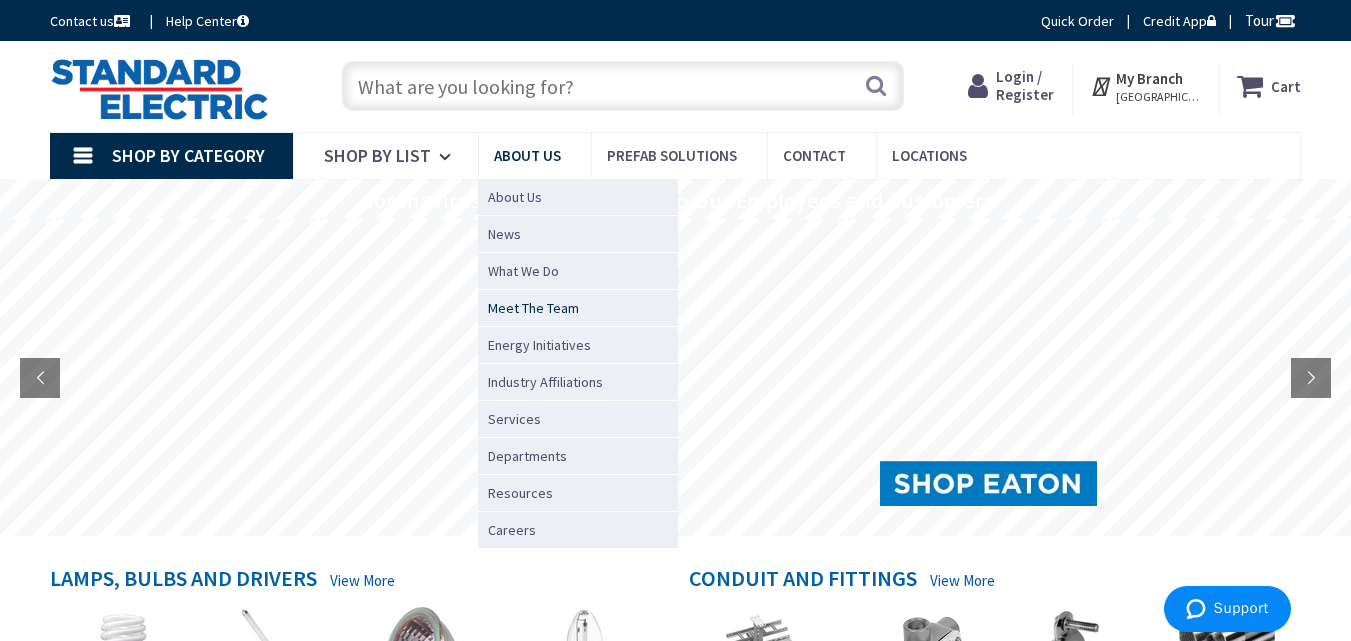 click on "Meet The Team" at bounding box center [533, 308] 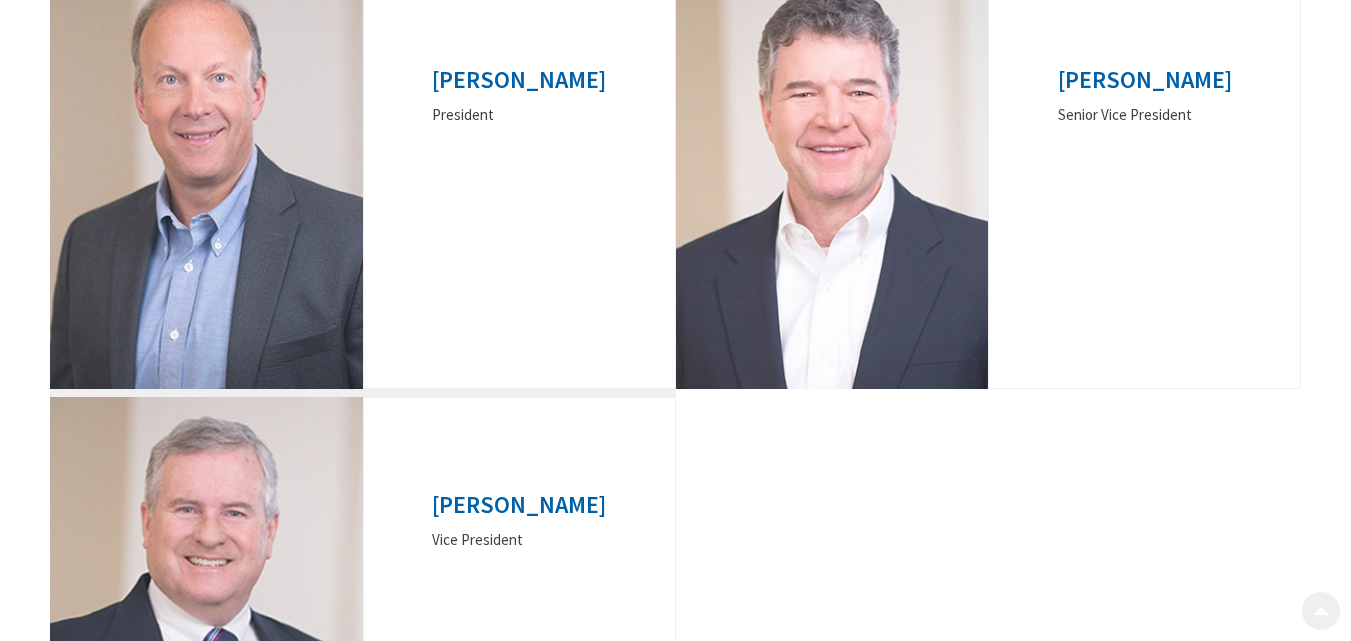 scroll, scrollTop: 0, scrollLeft: 0, axis: both 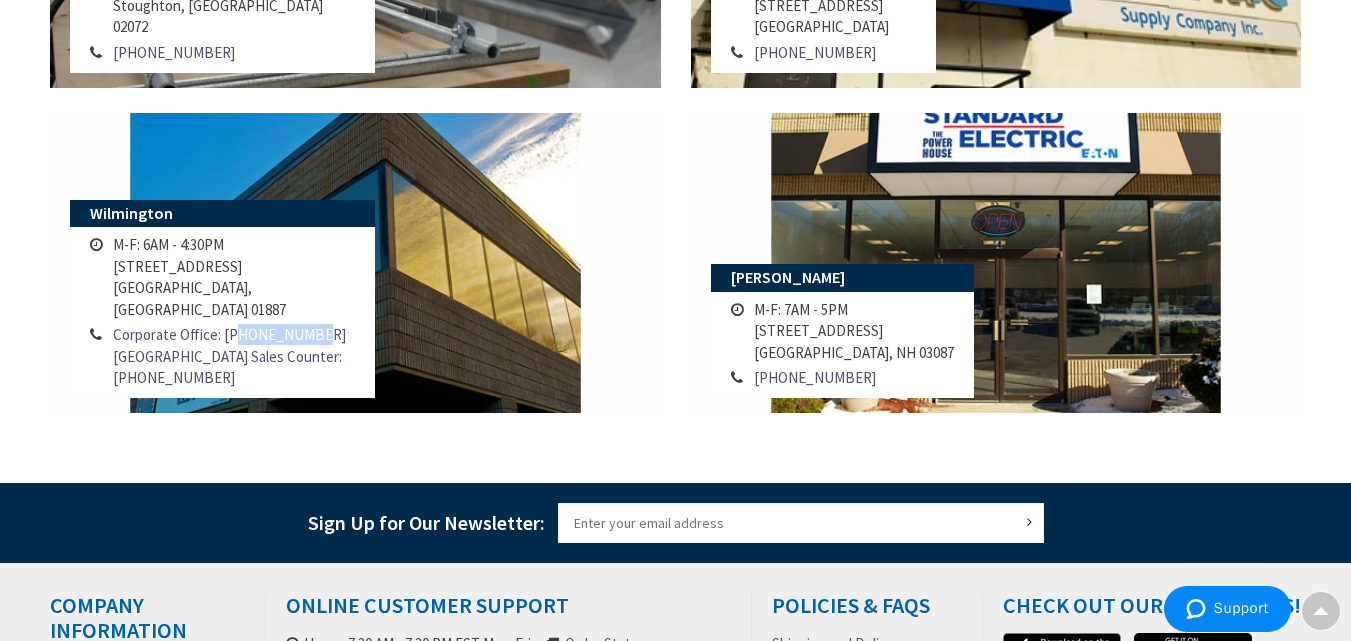 drag, startPoint x: 315, startPoint y: 322, endPoint x: 242, endPoint y: 329, distance: 73.33485 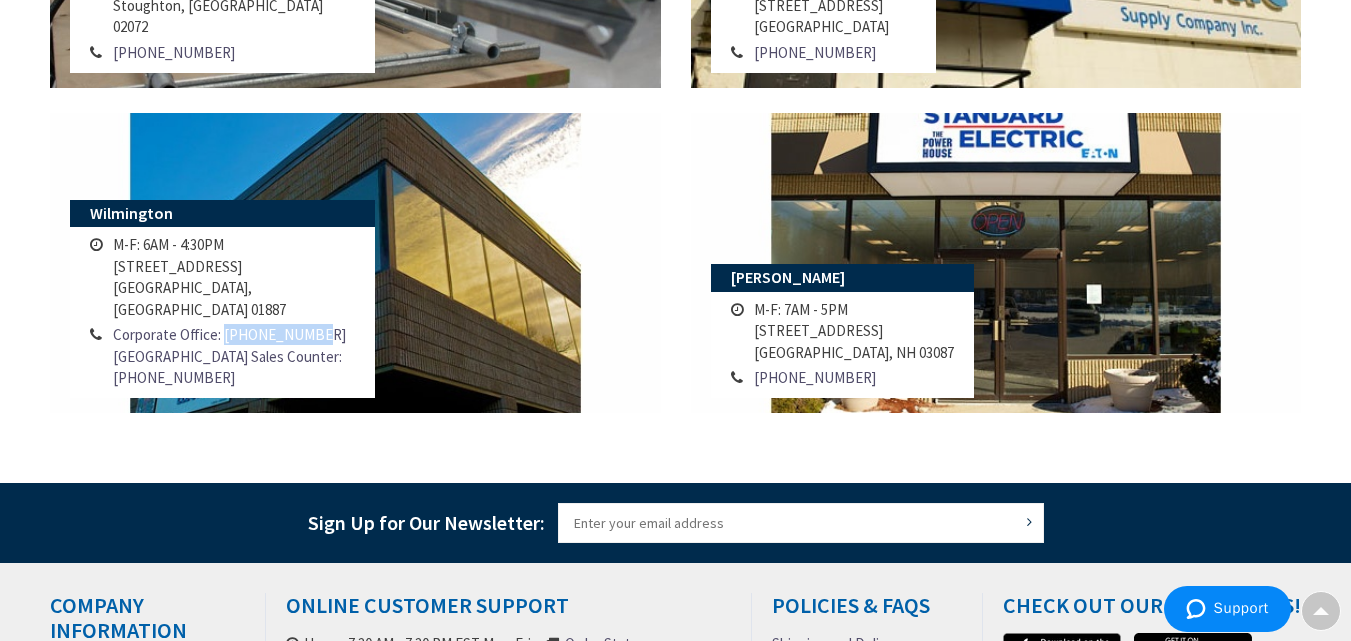 copy on "[PHONE_NUMBER]" 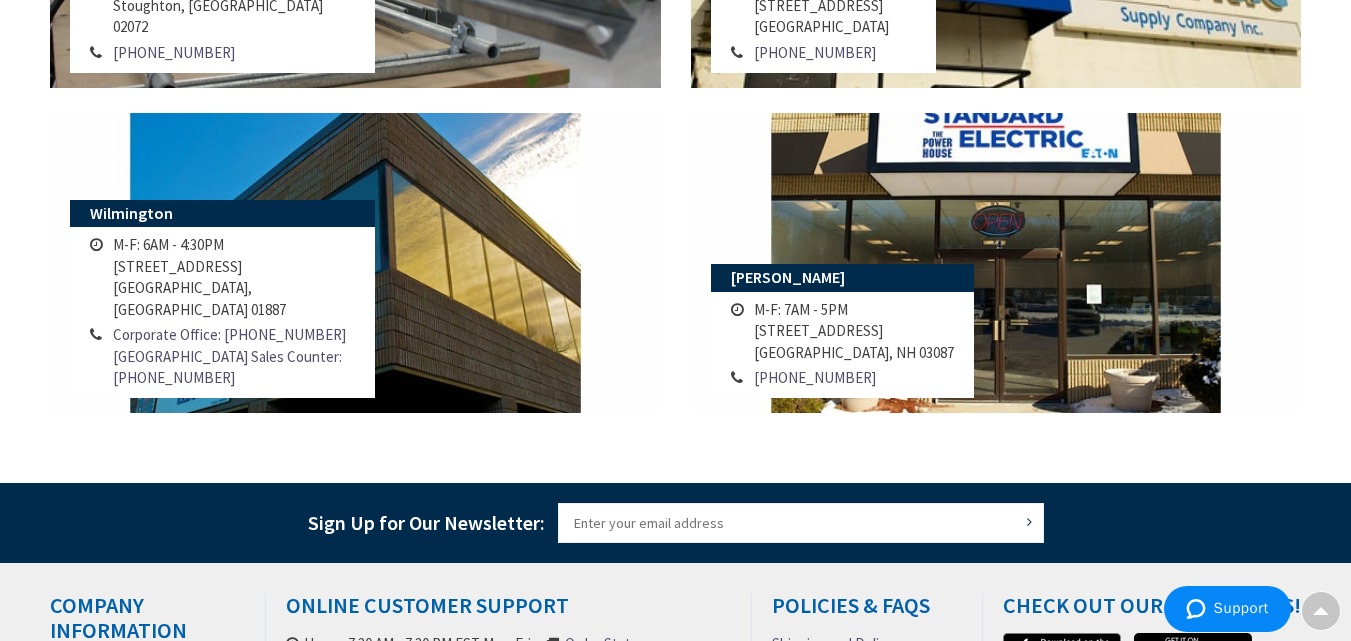 click on "M-F: 6AM - 4:30PM                                                      [STREET_ADDRESS]" at bounding box center (234, 277) 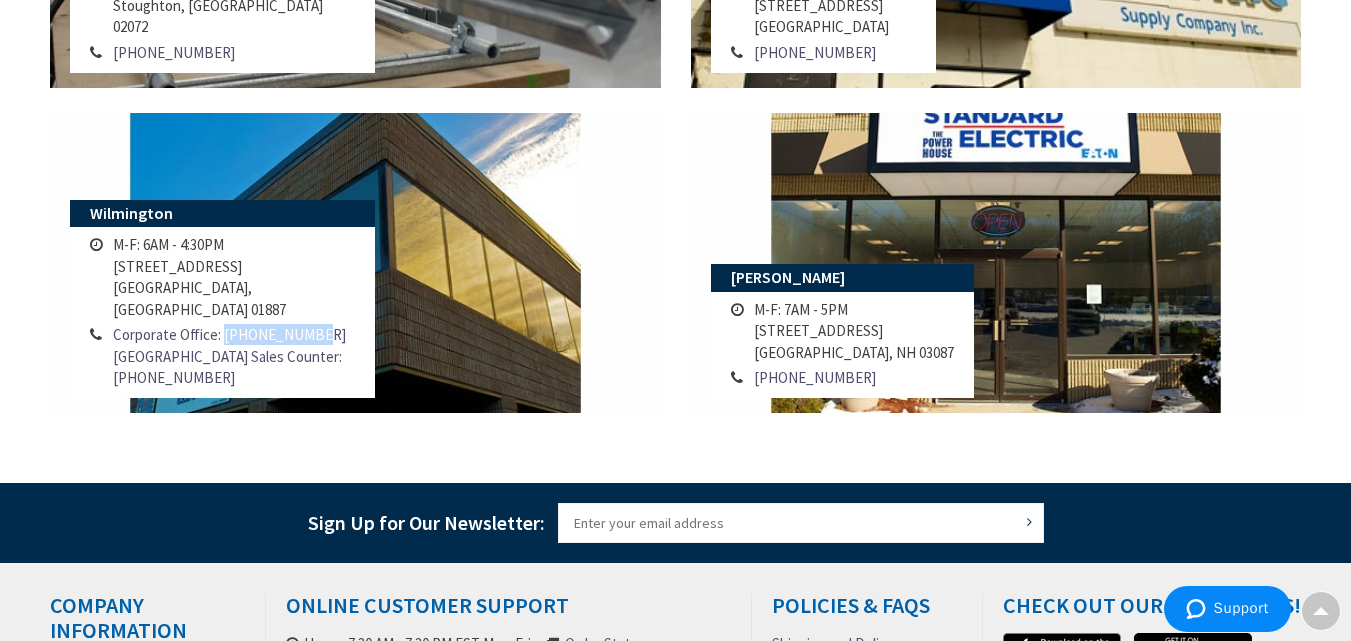 drag, startPoint x: 306, startPoint y: 333, endPoint x: 225, endPoint y: 331, distance: 81.02469 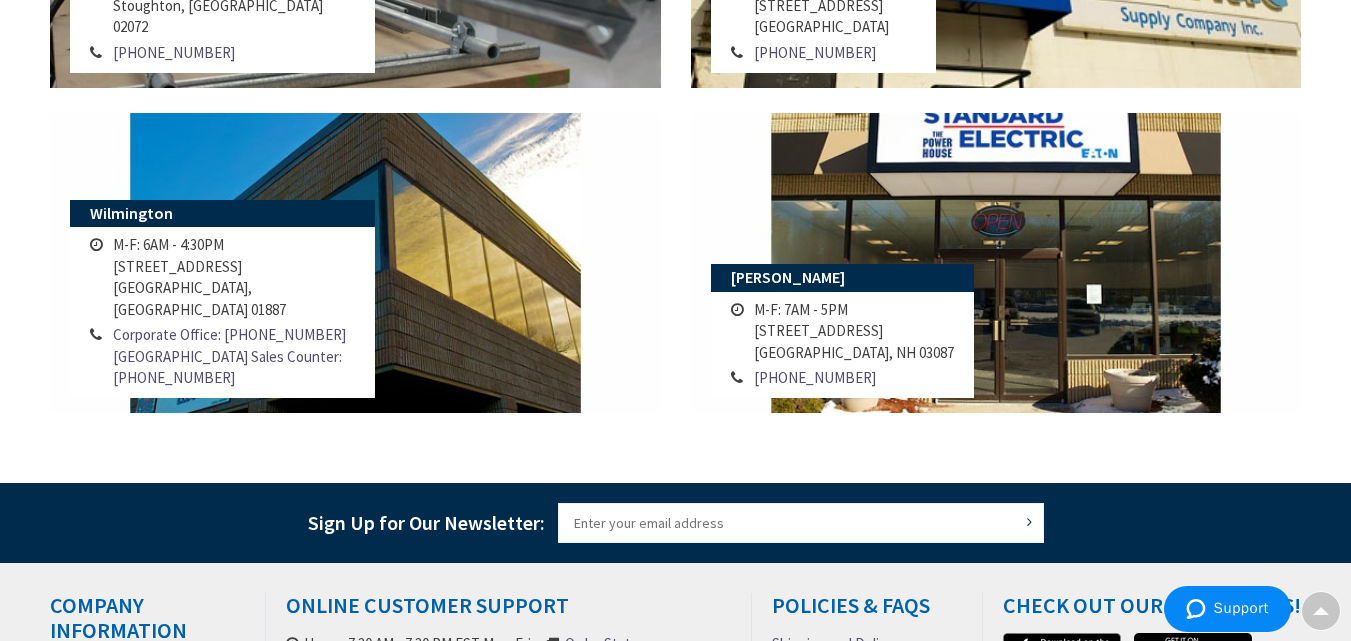 click on "M-F: 6AM - 4:30PM                                                      [STREET_ADDRESS]" at bounding box center [234, 277] 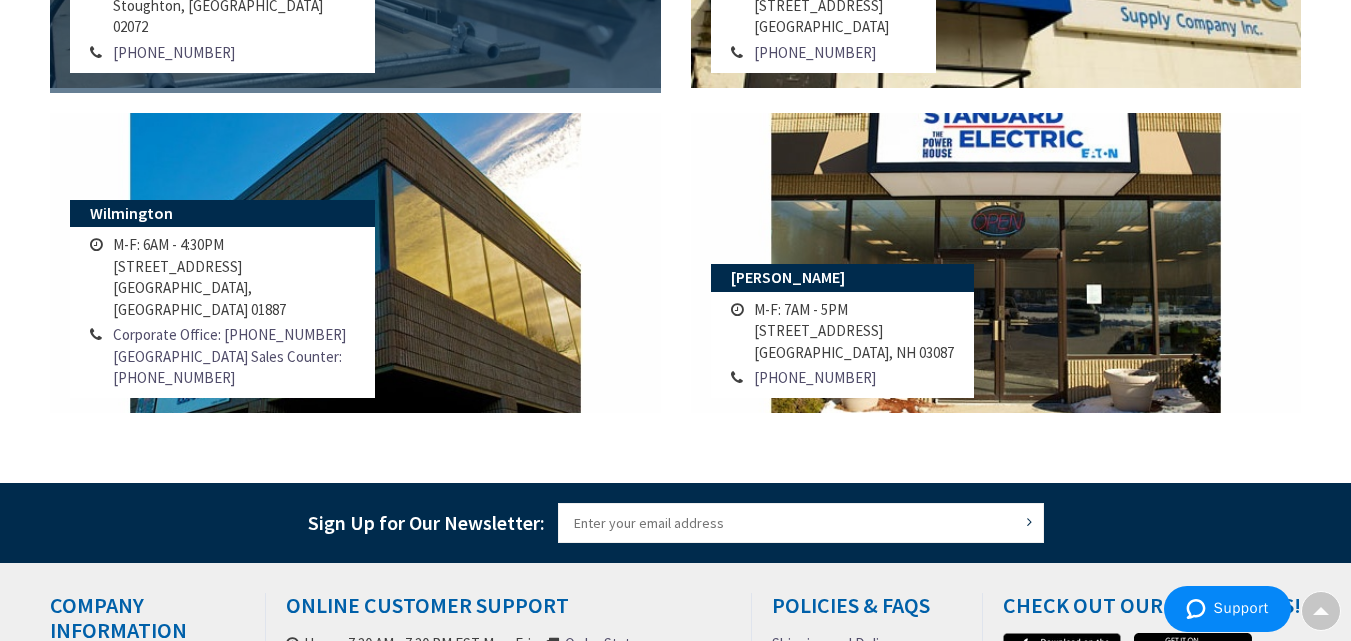 scroll, scrollTop: 910, scrollLeft: 0, axis: vertical 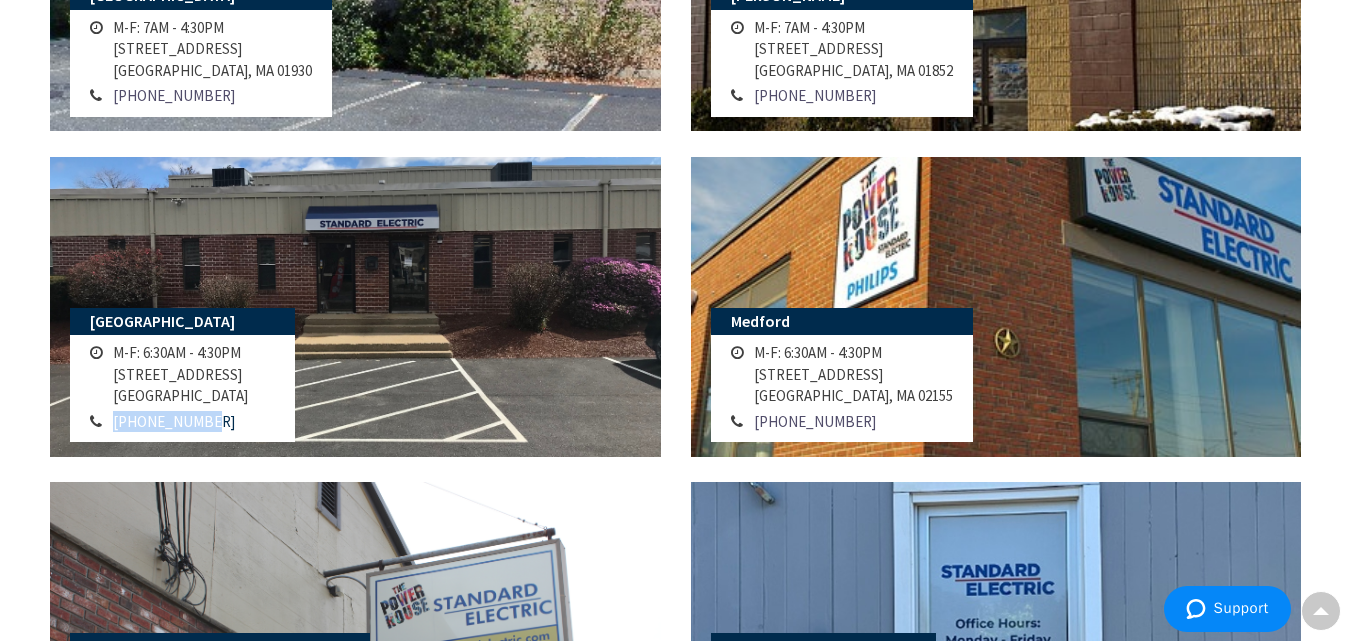 drag, startPoint x: 221, startPoint y: 418, endPoint x: 129, endPoint y: 417, distance: 92.00543 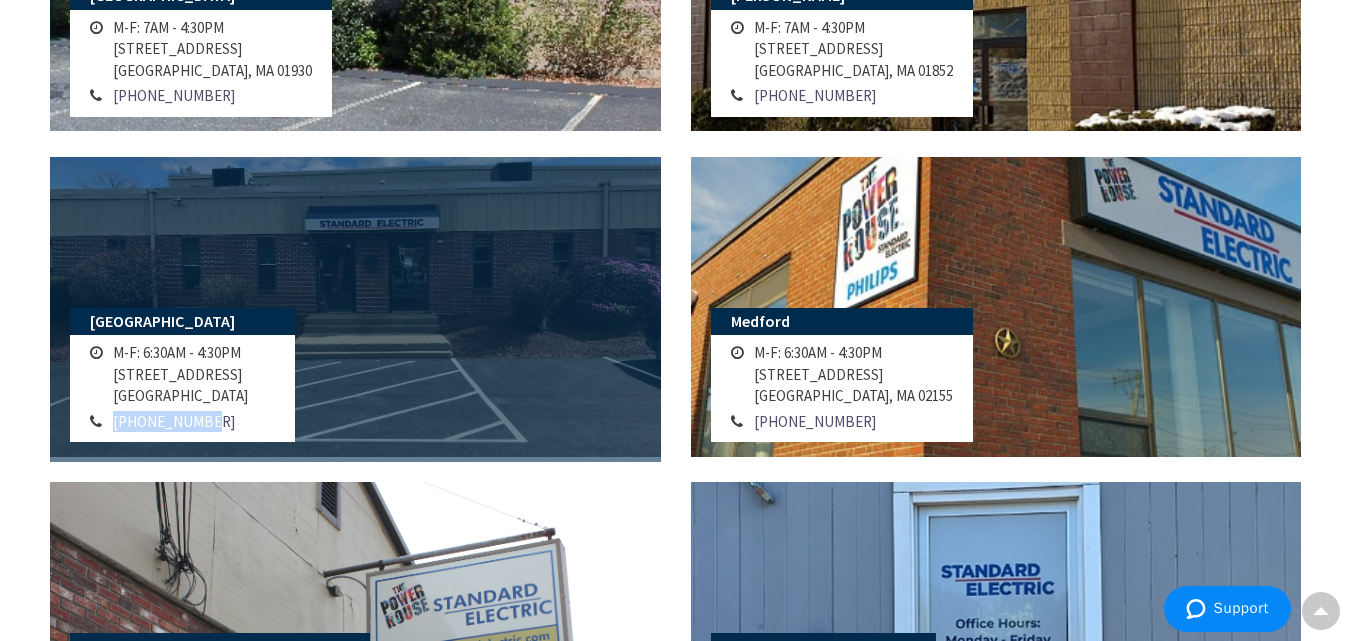 copy on "[PHONE_NUMBER]" 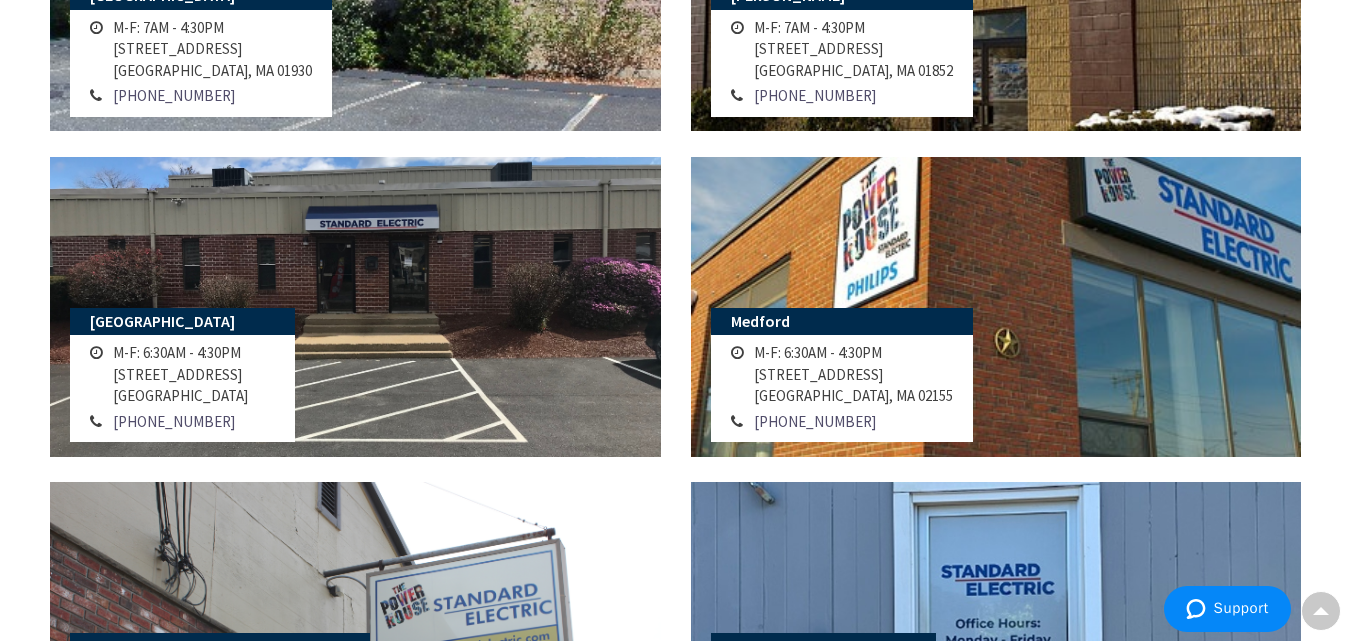click on "M-F: 6:30AM - 4:30PM                                                      [STREET_ADDRESS]" at bounding box center [180, 374] 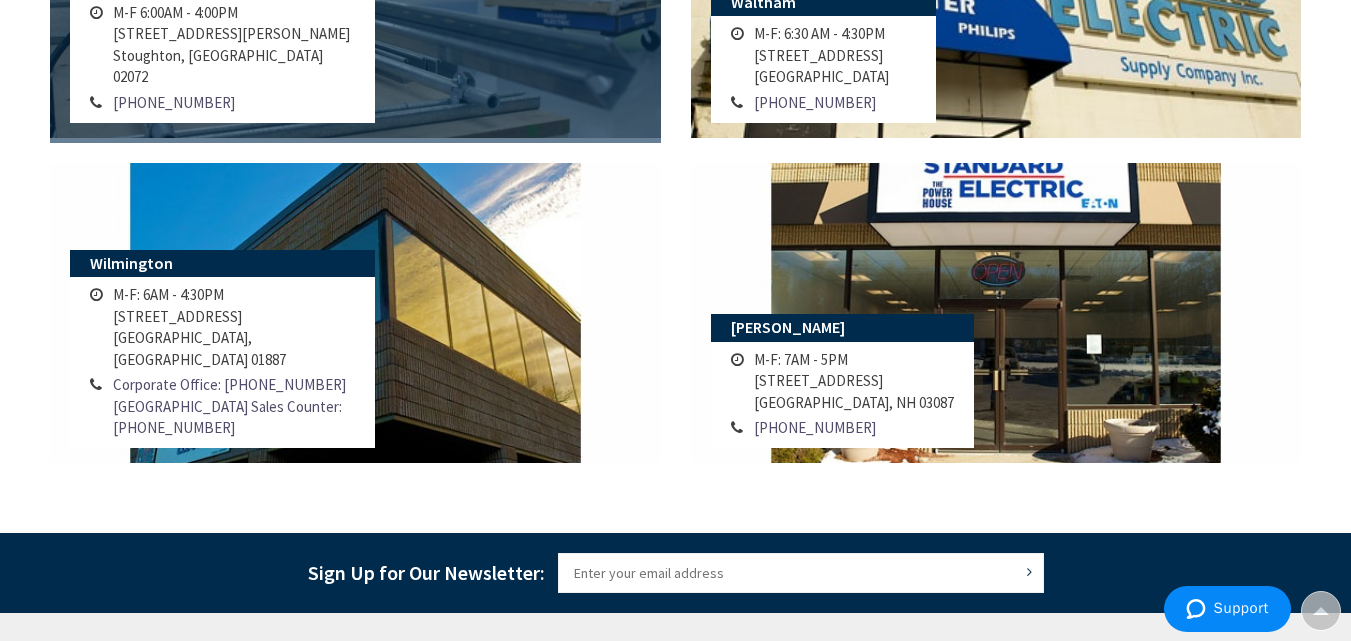scroll, scrollTop: 1910, scrollLeft: 0, axis: vertical 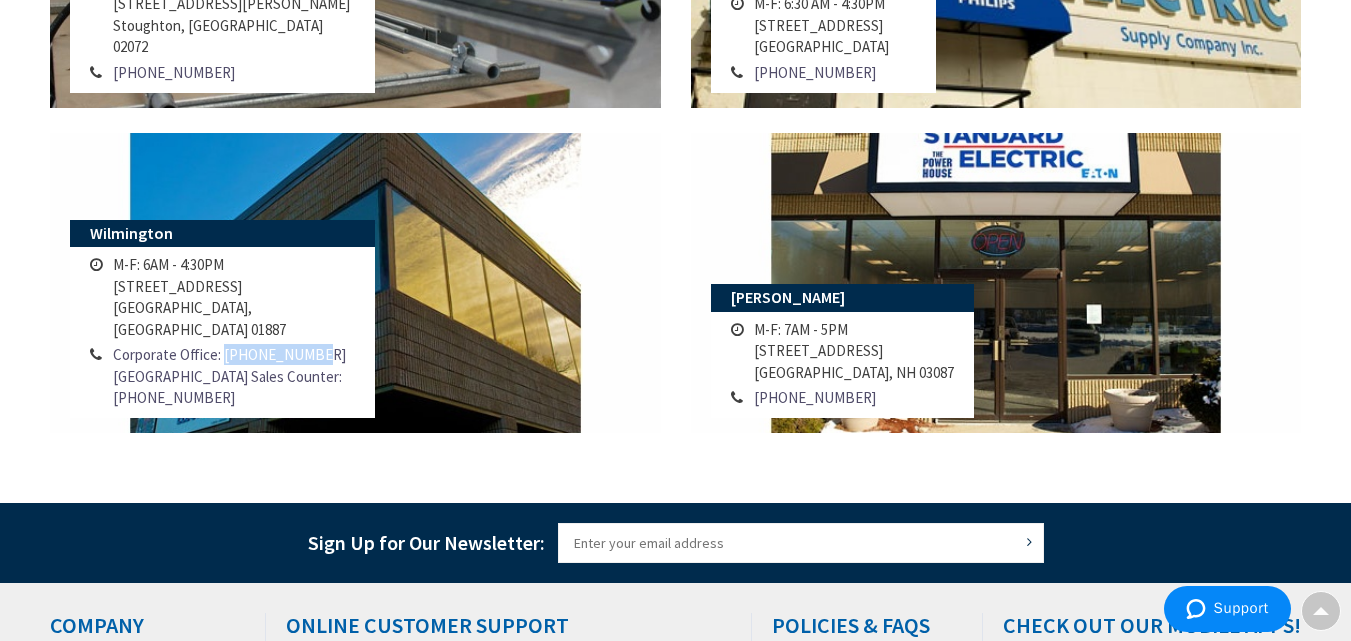 drag, startPoint x: 328, startPoint y: 355, endPoint x: 223, endPoint y: 356, distance: 105.00476 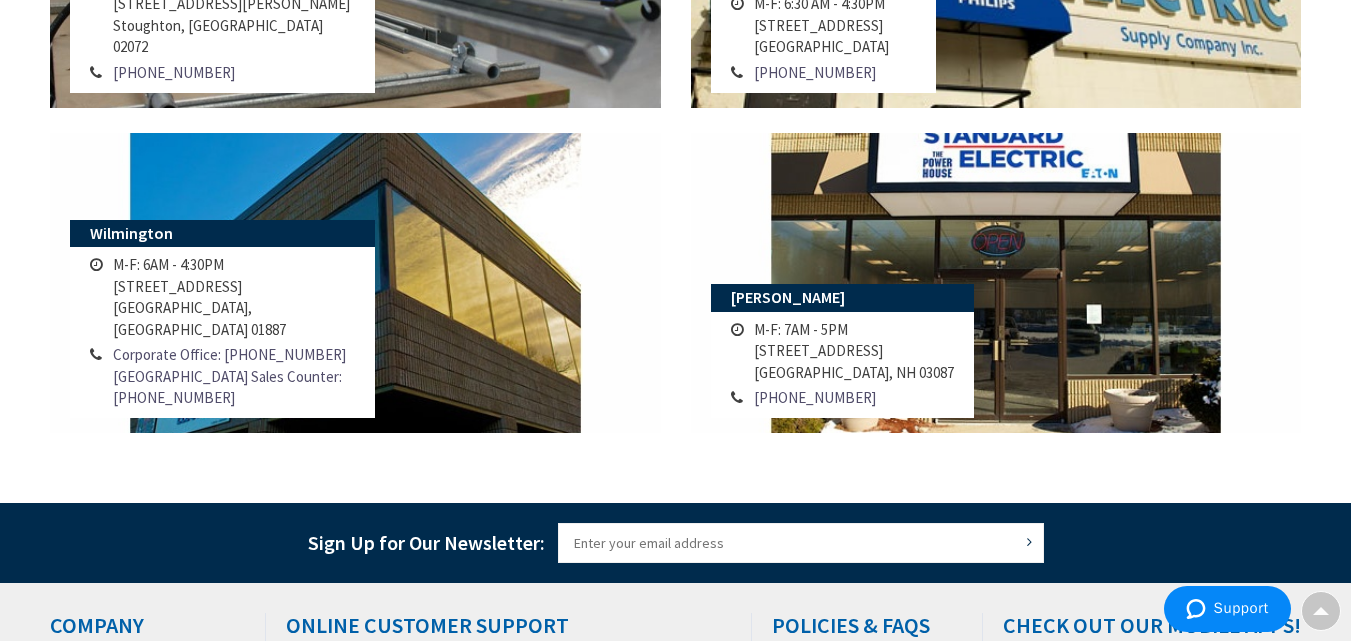 click on "M-F: 6AM - 4:30PM                                                      [STREET_ADDRESS]" at bounding box center [234, 297] 